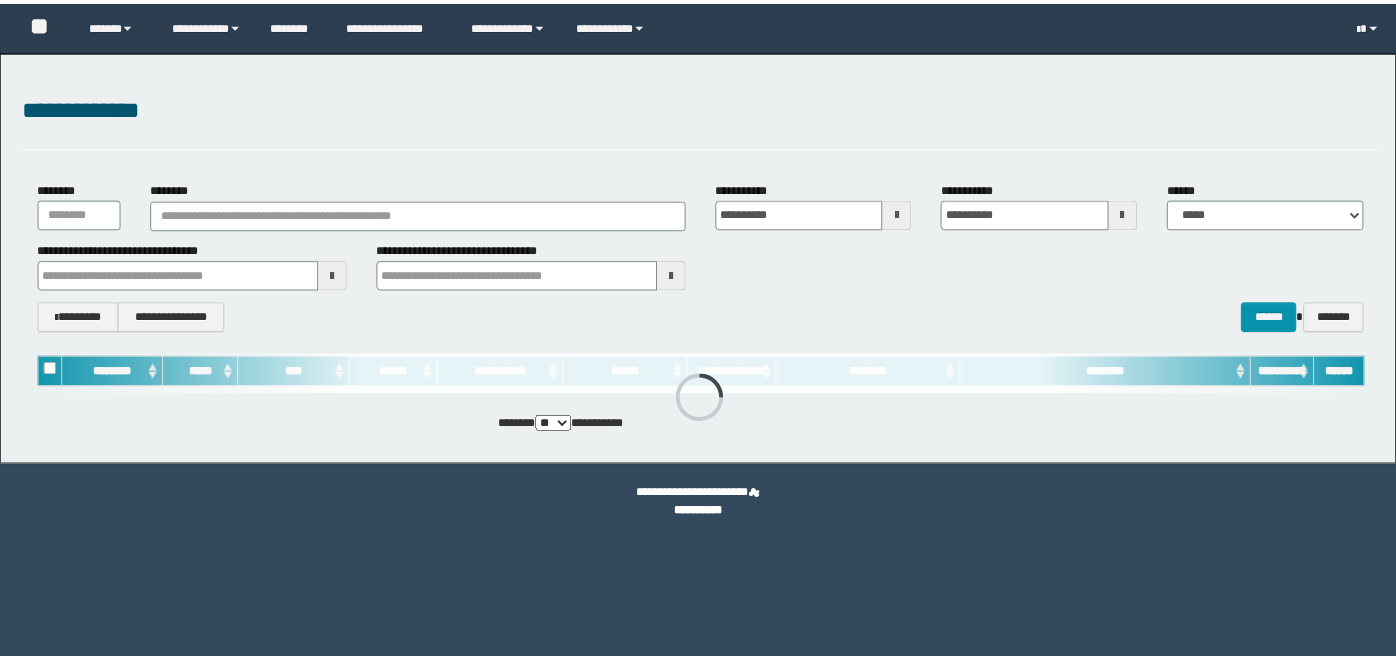 scroll, scrollTop: 0, scrollLeft: 0, axis: both 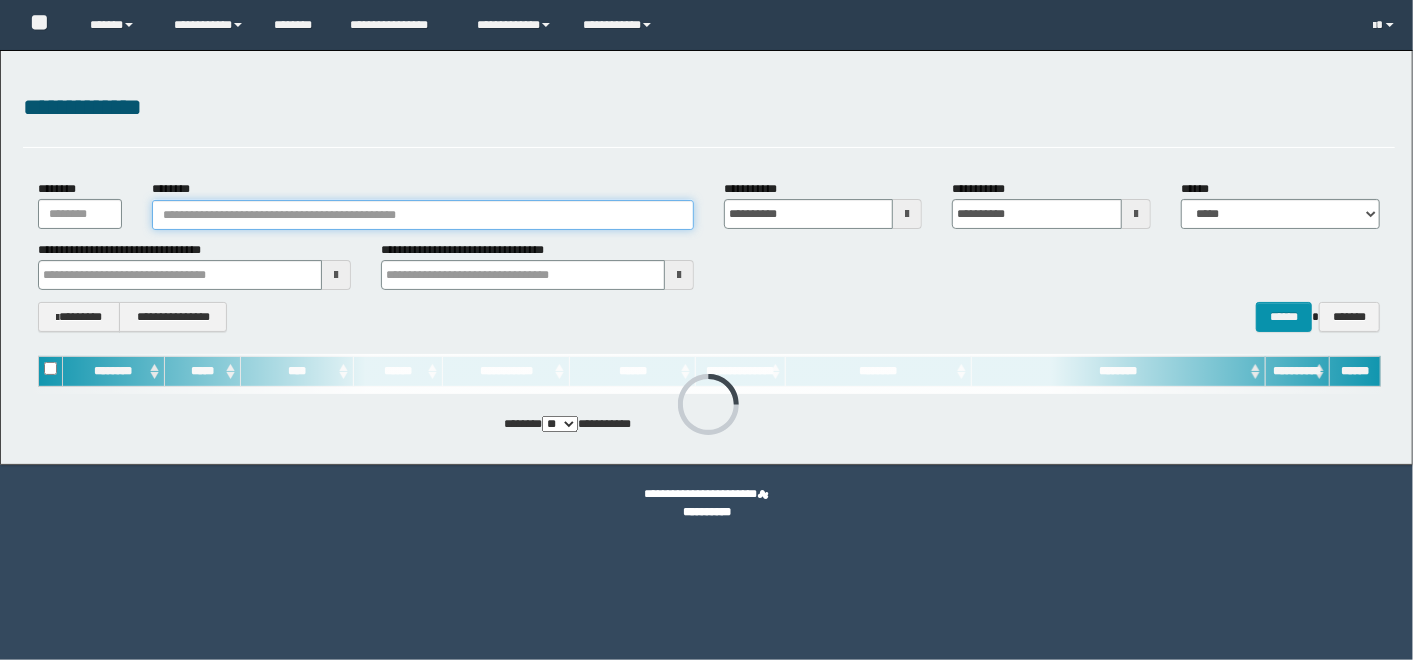 click on "********" at bounding box center (423, 215) 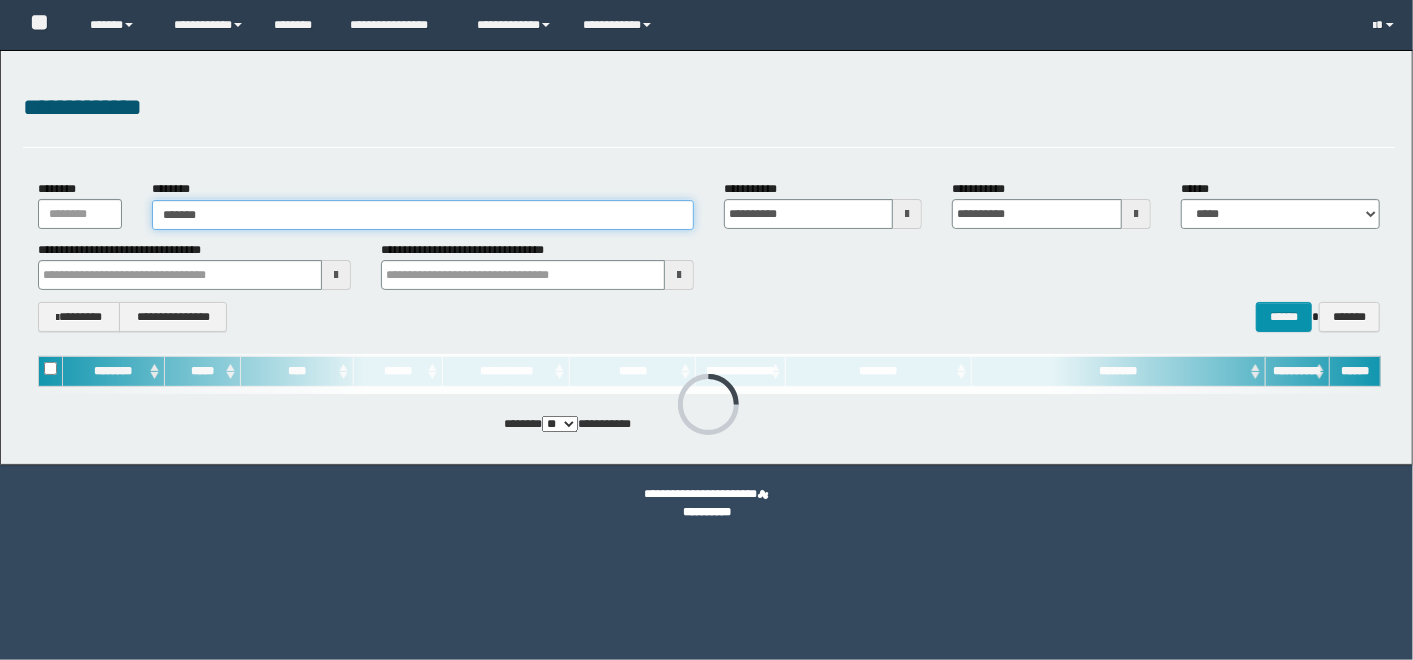 type on "*******" 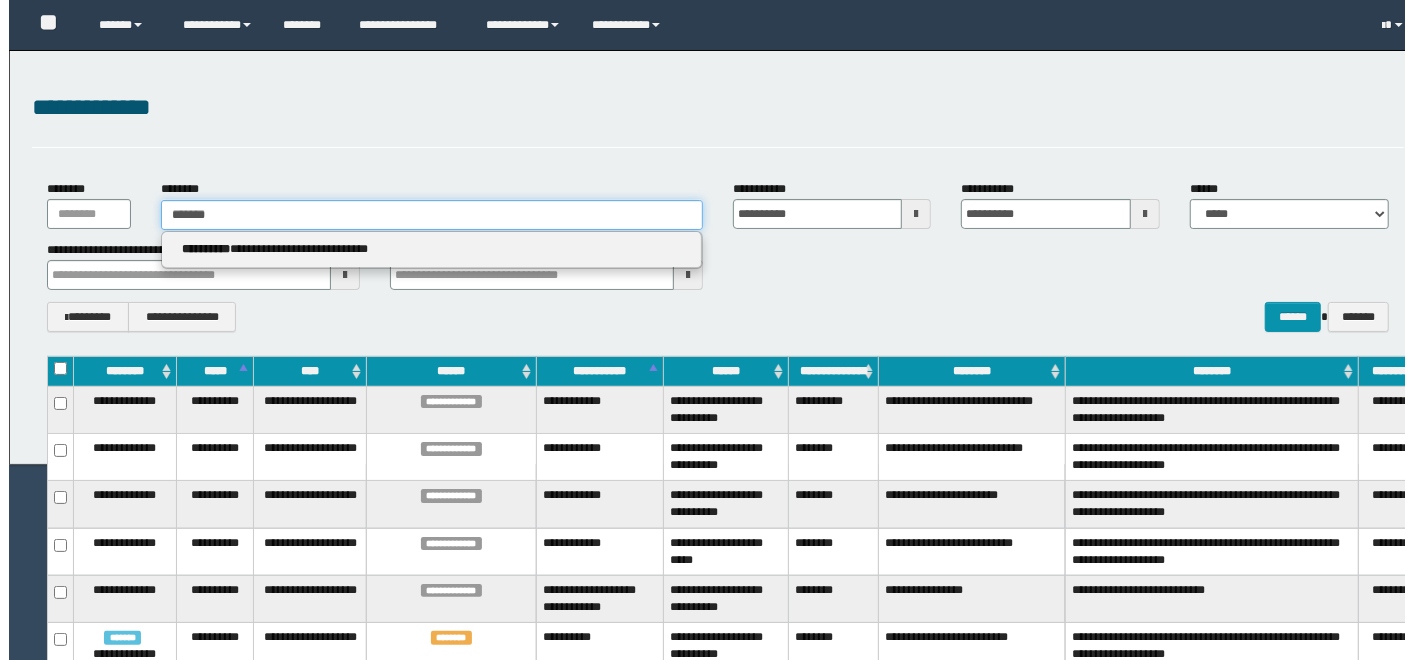 scroll, scrollTop: 0, scrollLeft: 0, axis: both 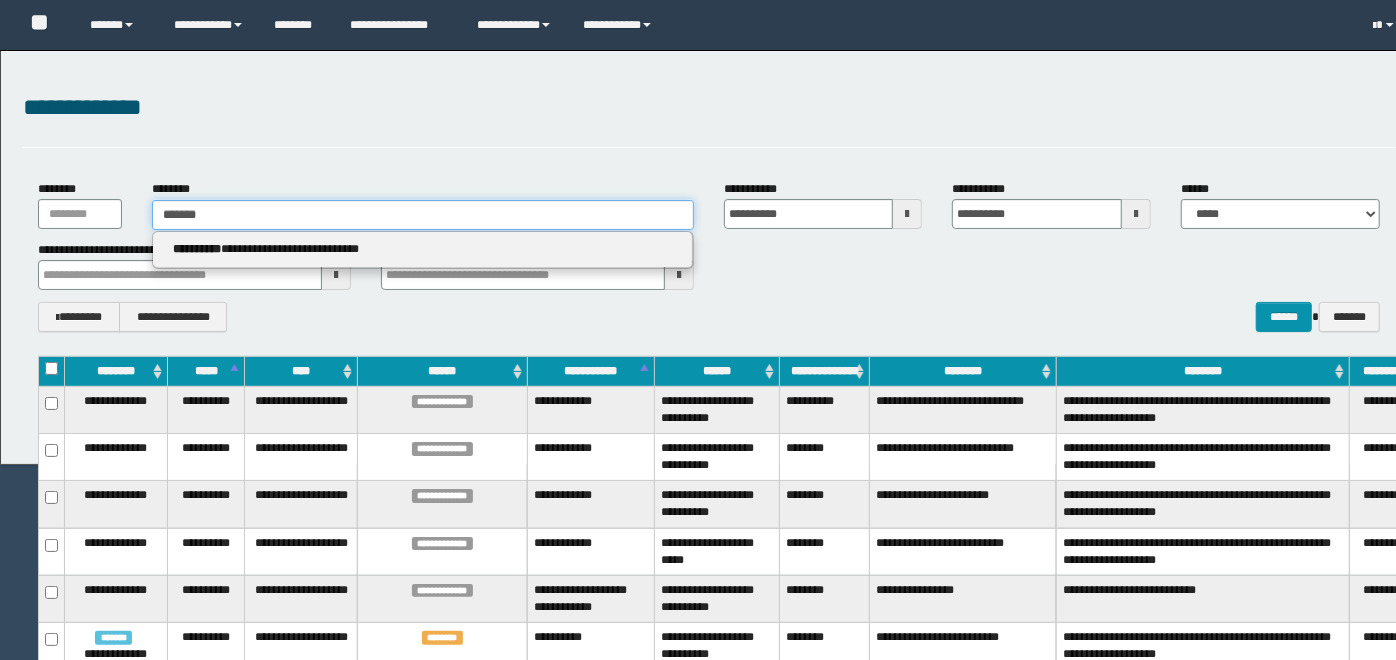 type on "*******" 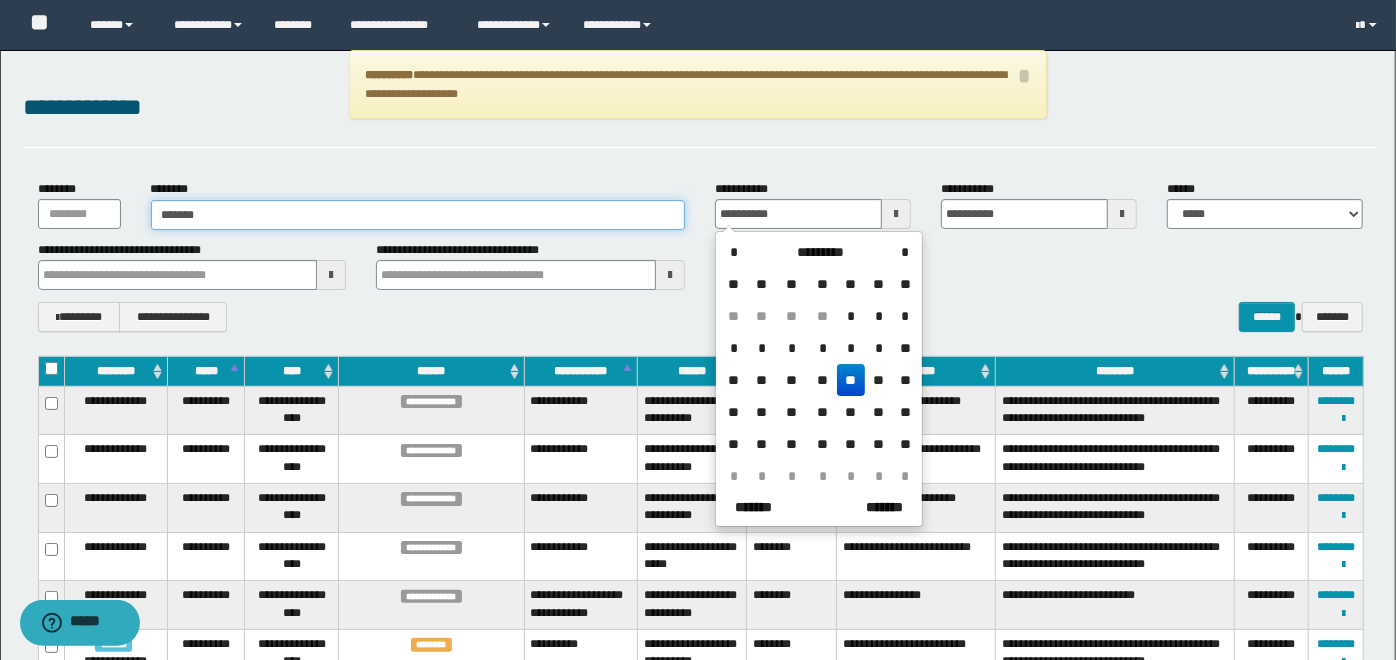 type on "*******" 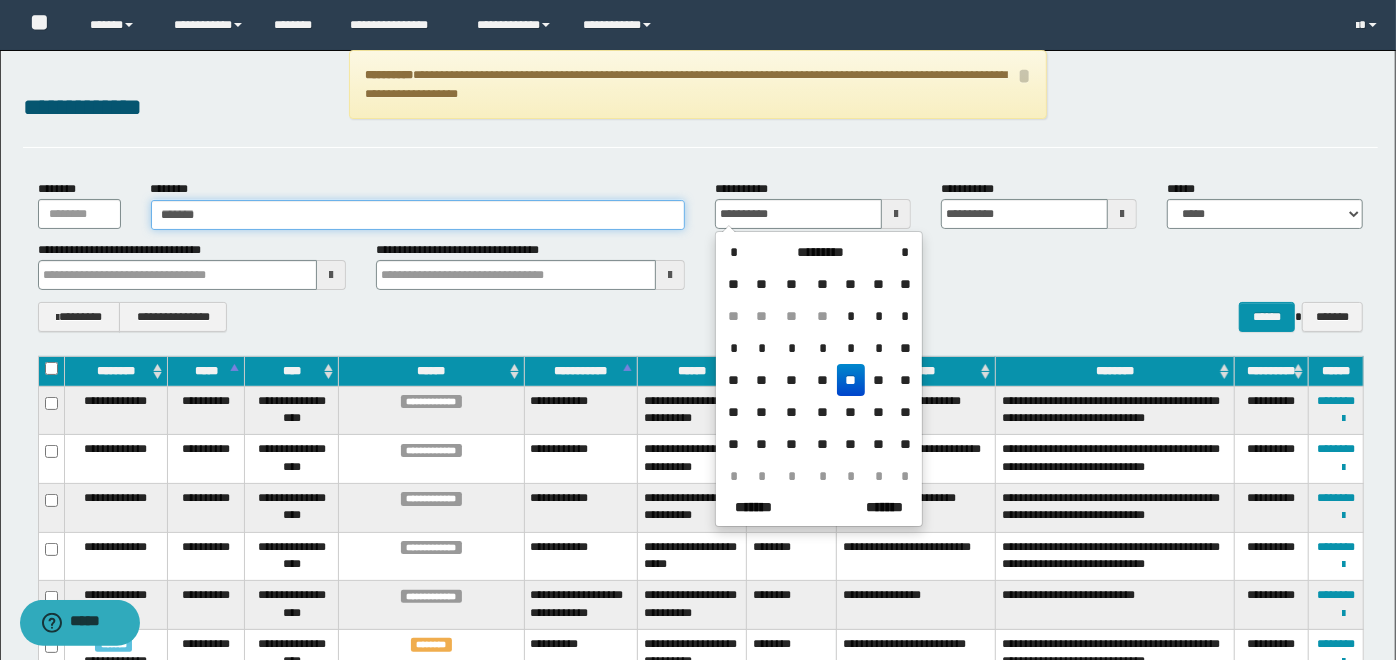 click on "*******" at bounding box center (418, 215) 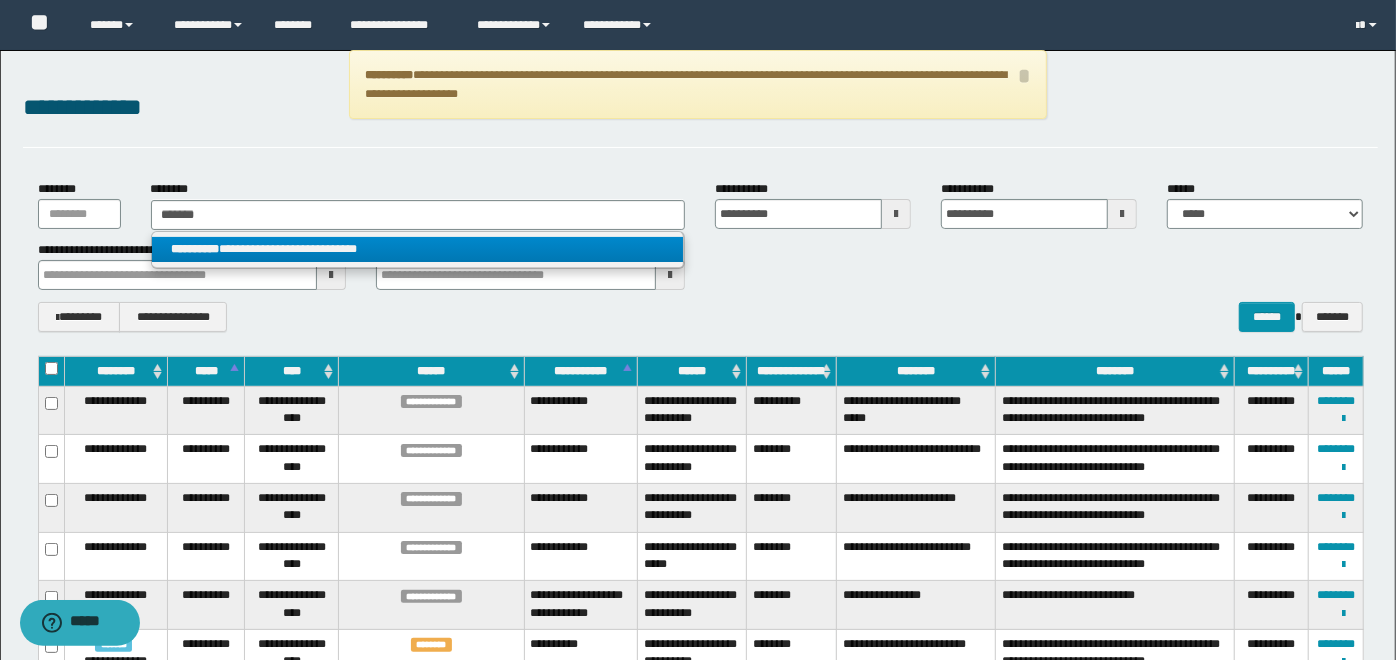 click on "**********" at bounding box center (418, 249) 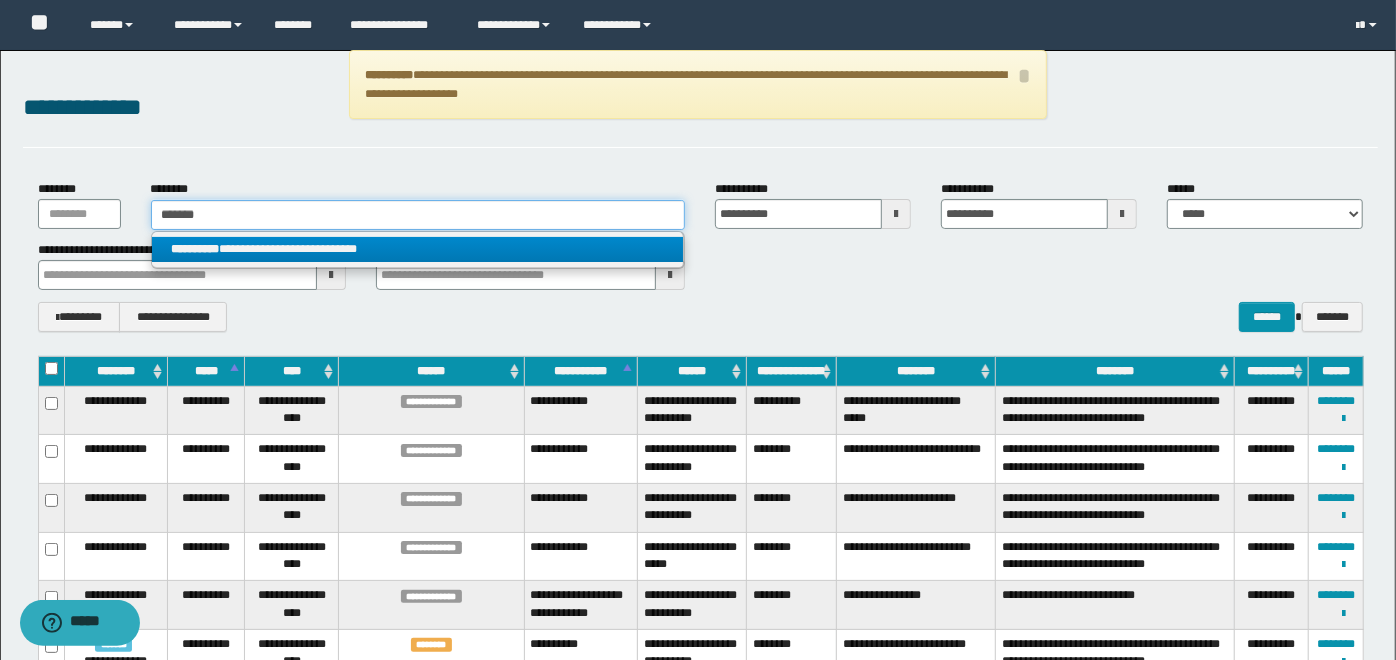 type 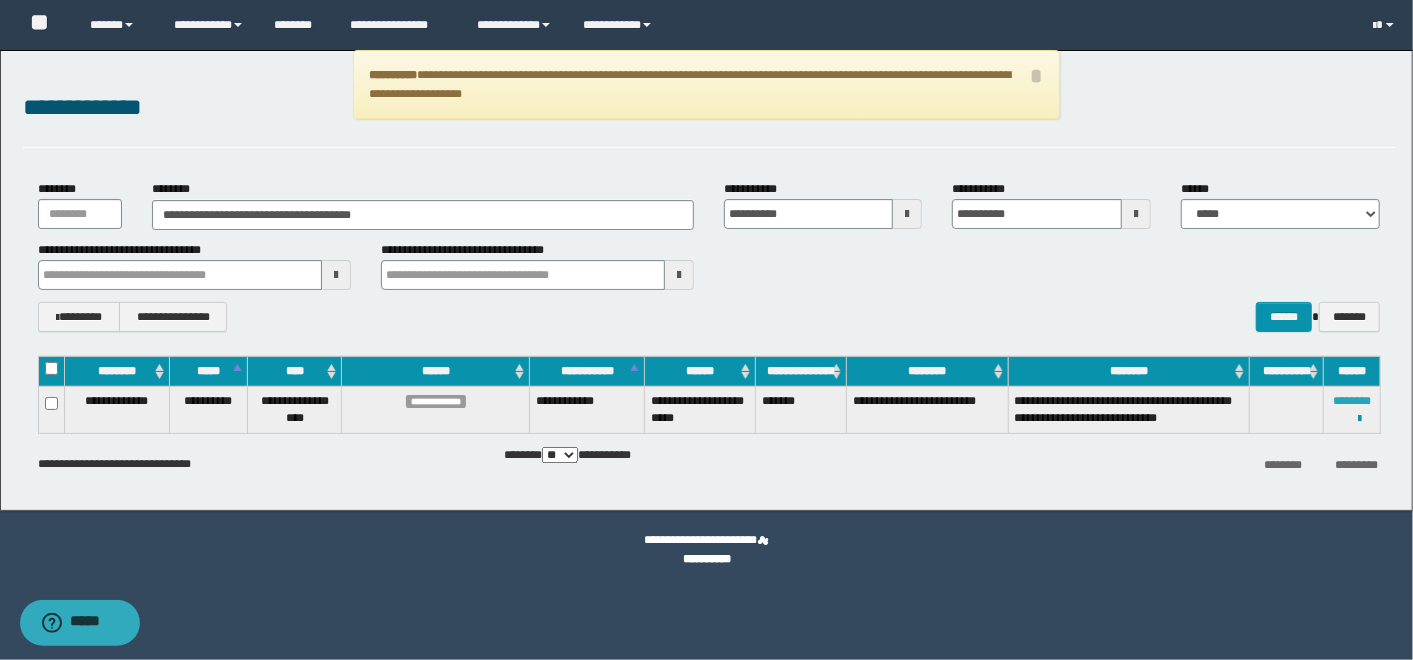 click on "********" at bounding box center [1352, 401] 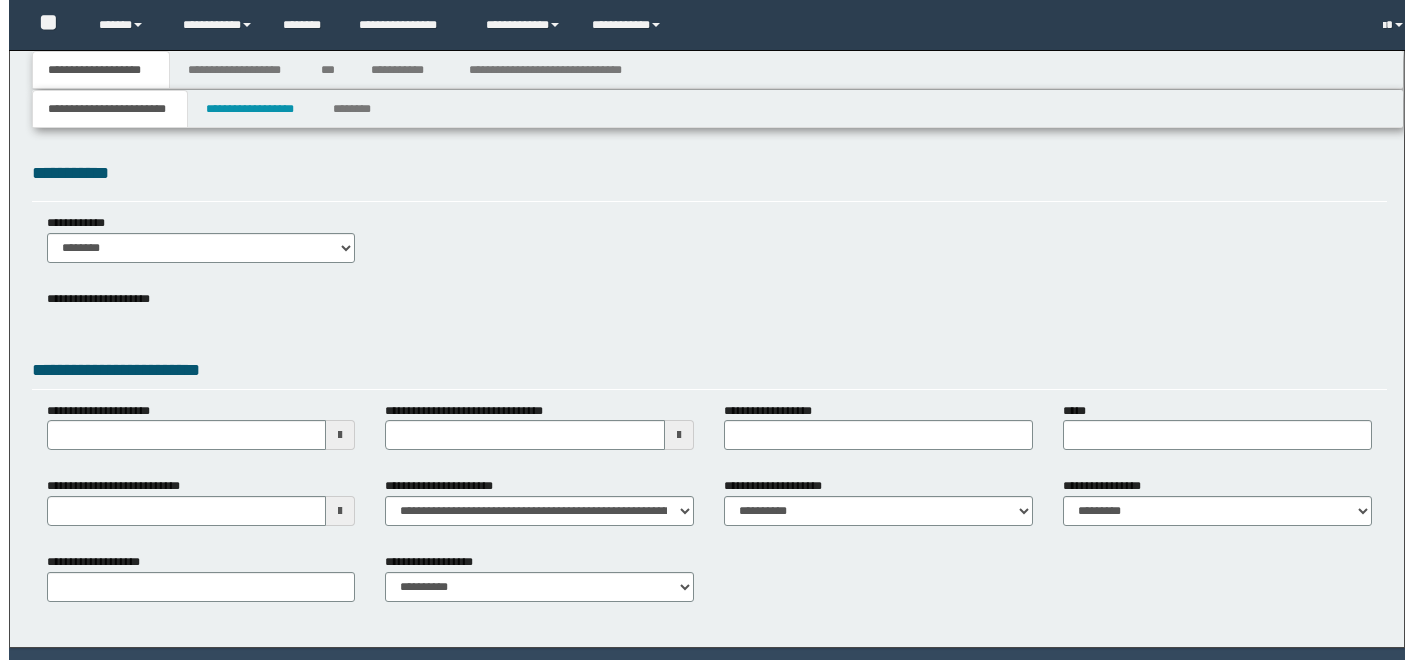 scroll, scrollTop: 0, scrollLeft: 0, axis: both 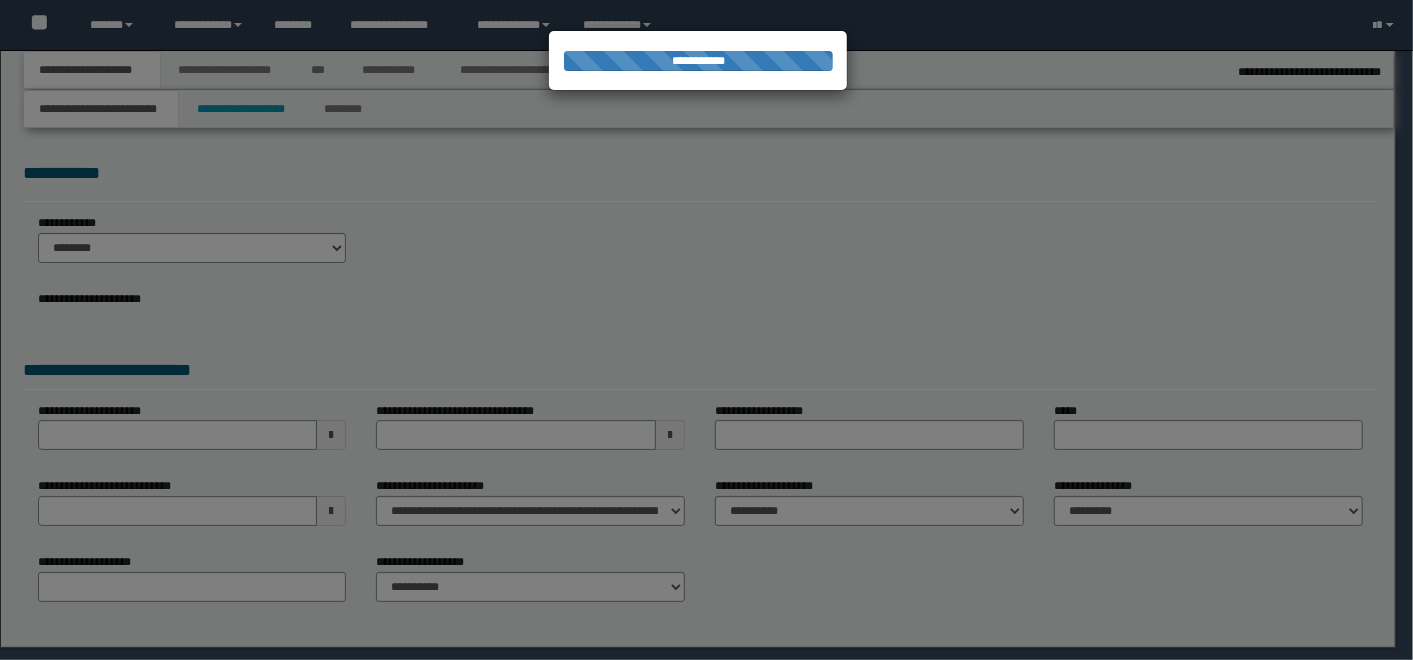select on "*" 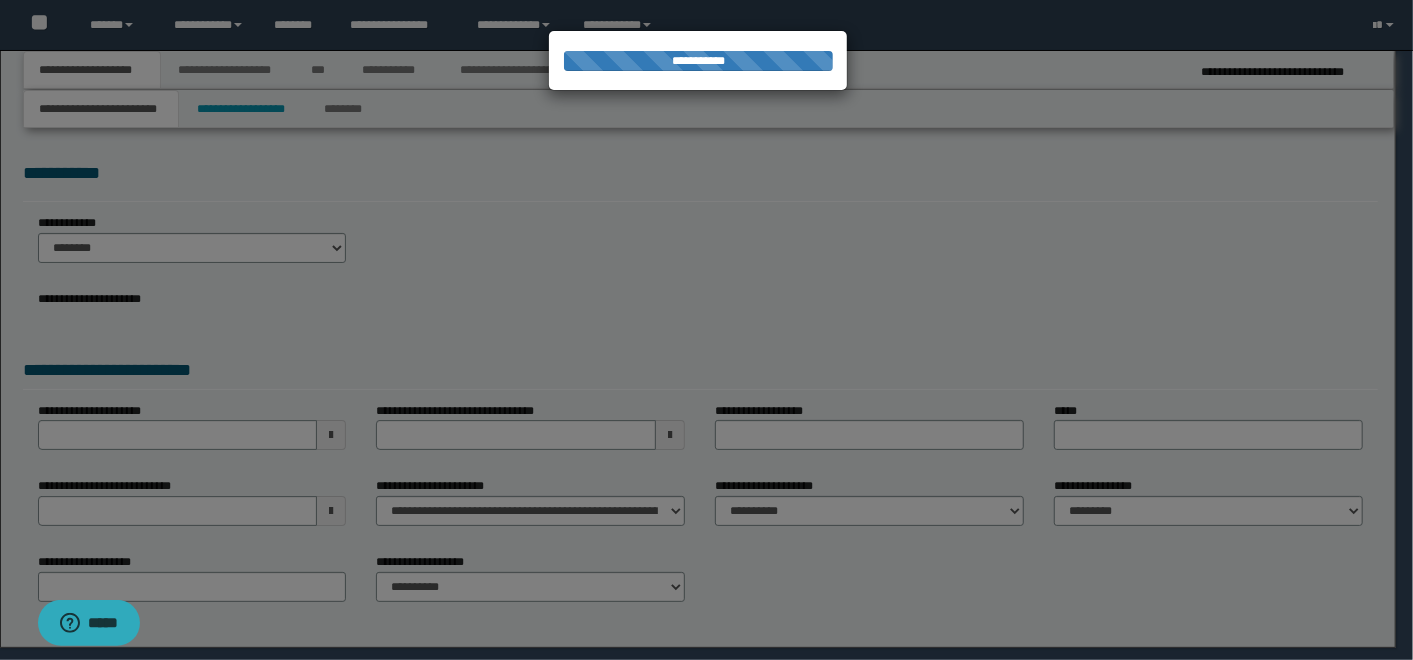 scroll, scrollTop: 0, scrollLeft: 0, axis: both 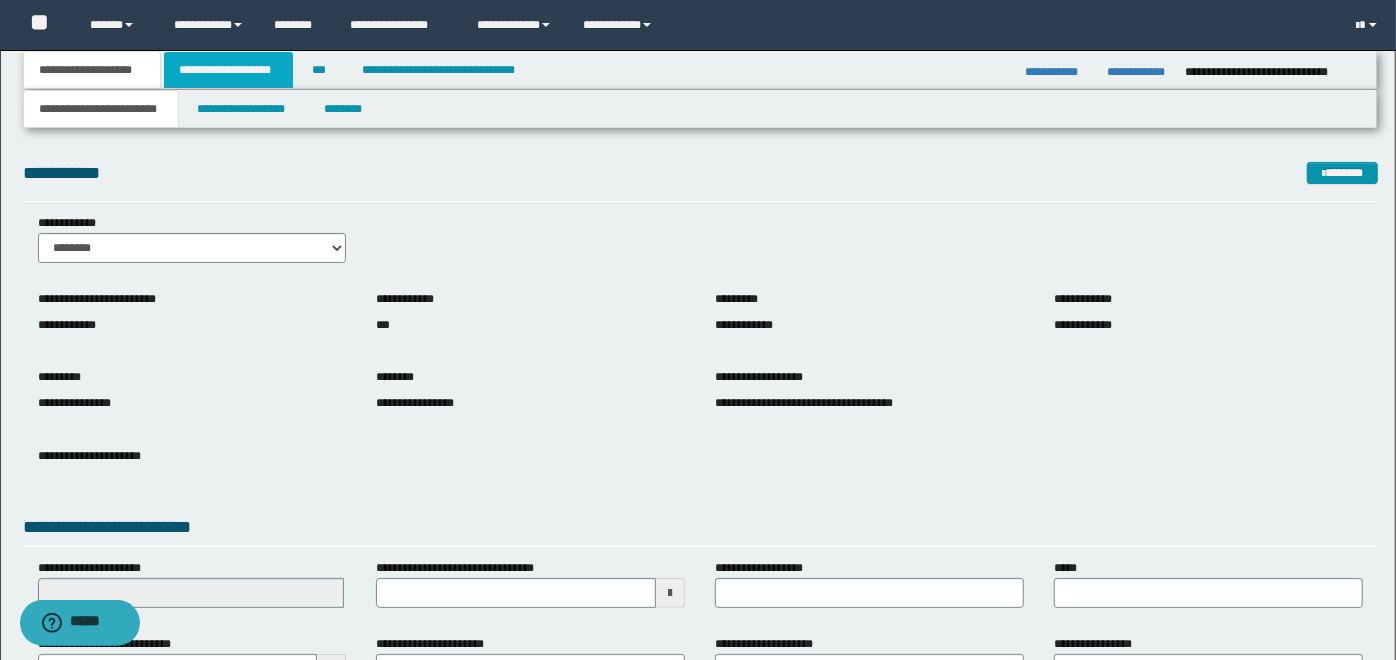click on "**********" at bounding box center (228, 70) 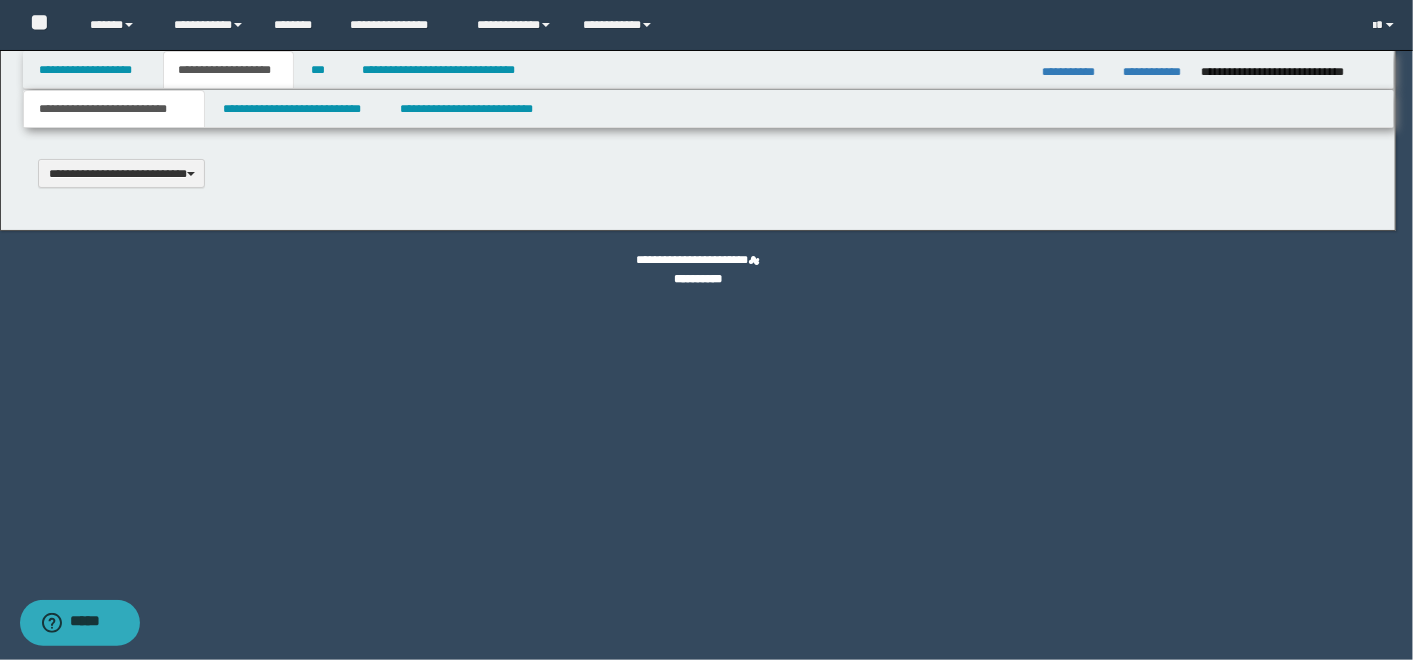 type 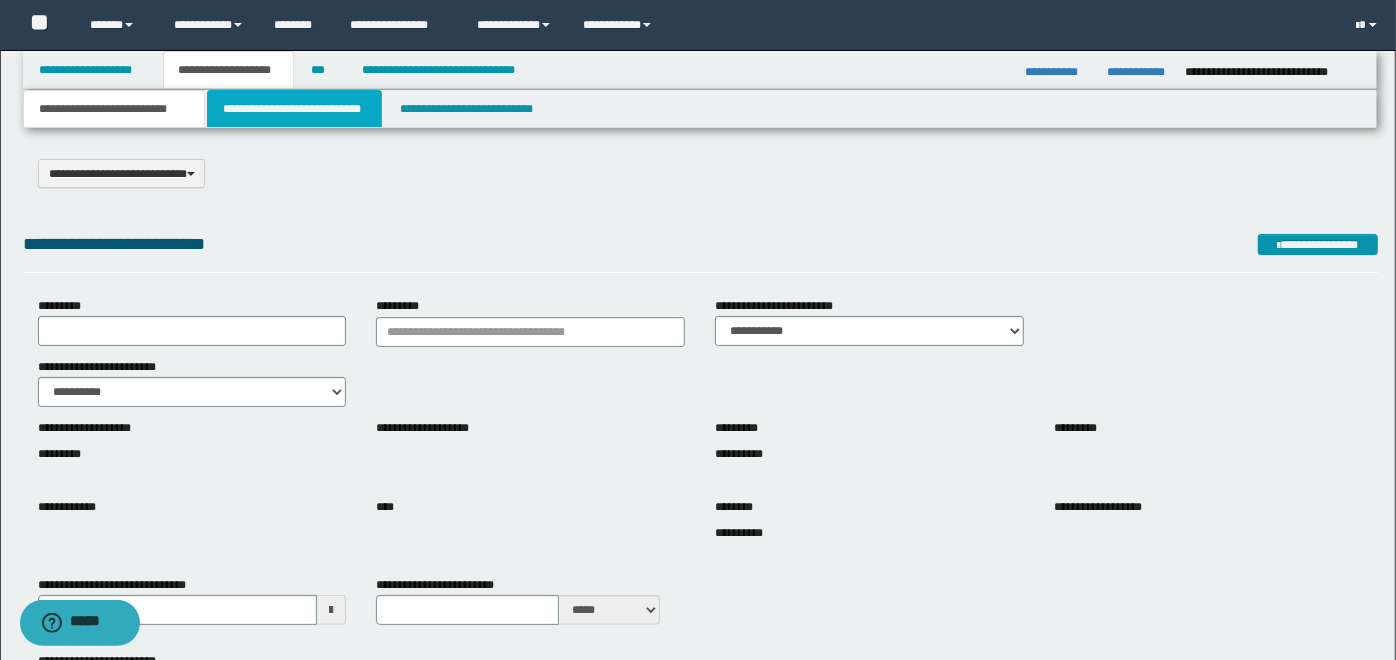 click on "**********" at bounding box center [294, 109] 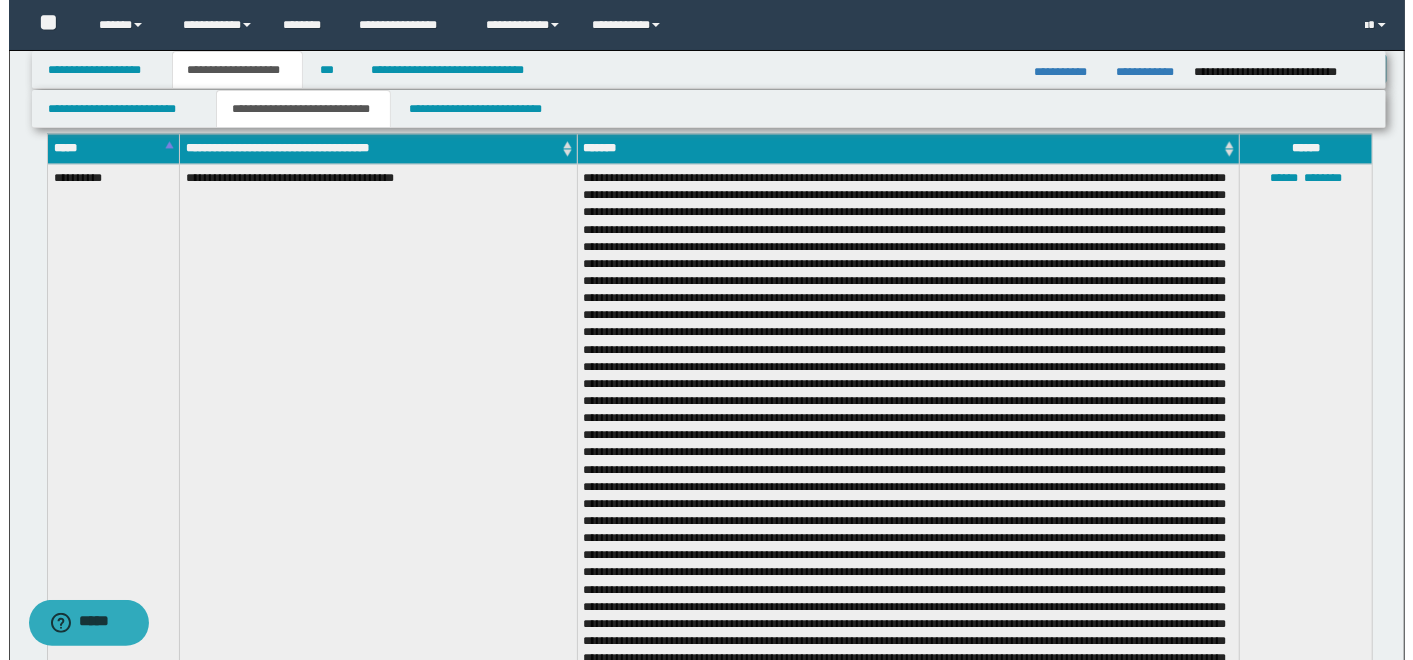 scroll, scrollTop: 2407, scrollLeft: 0, axis: vertical 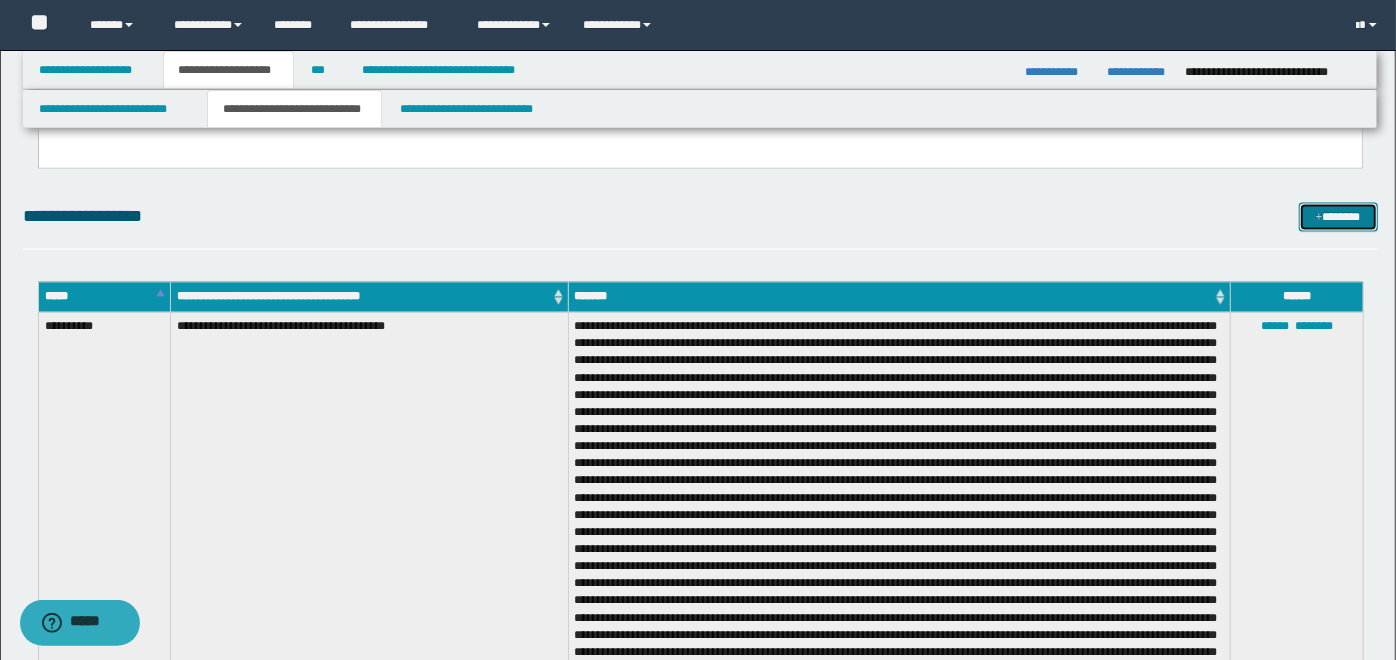 click on "*******" at bounding box center [1338, 216] 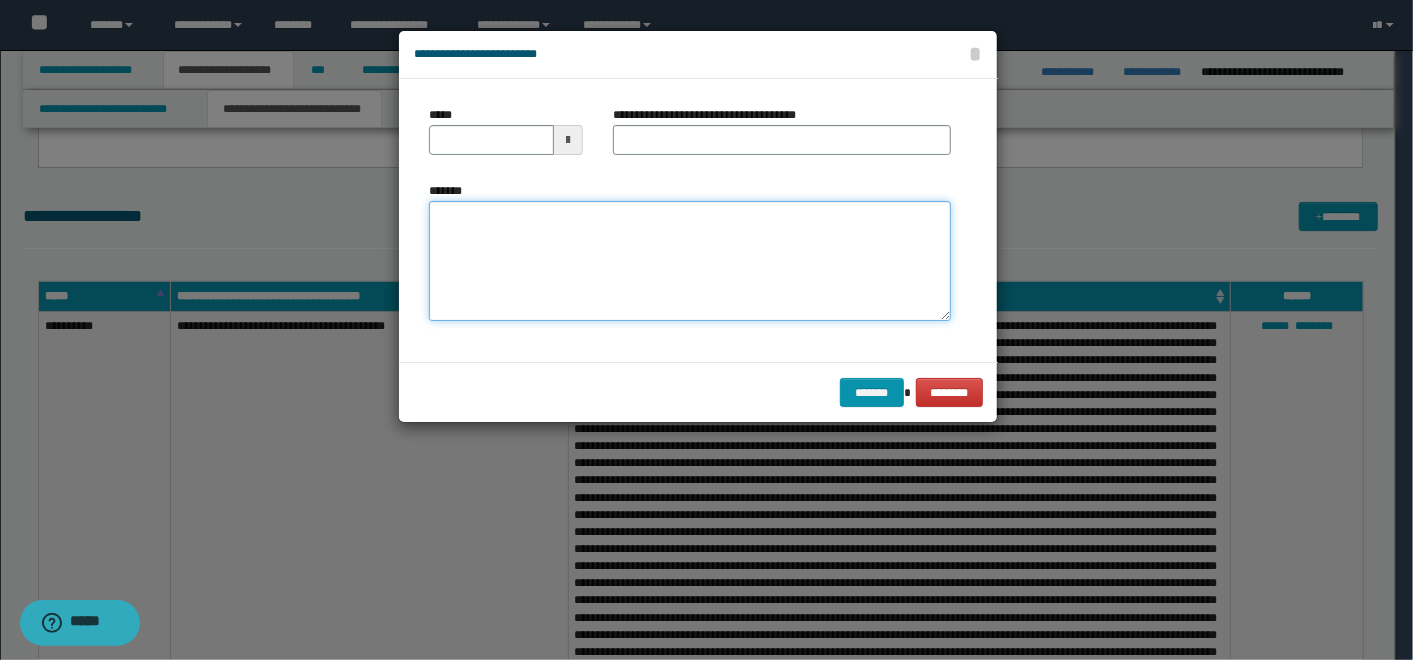 click on "*******" at bounding box center [690, 261] 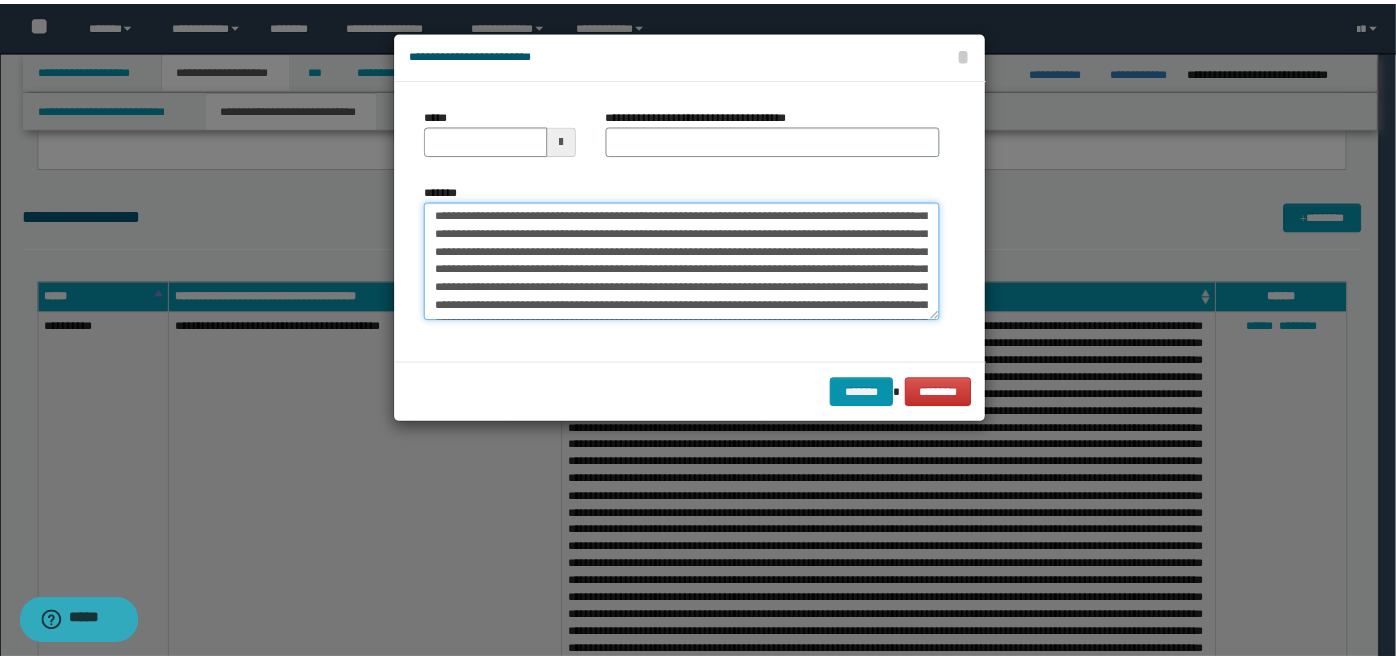 scroll, scrollTop: 0, scrollLeft: 0, axis: both 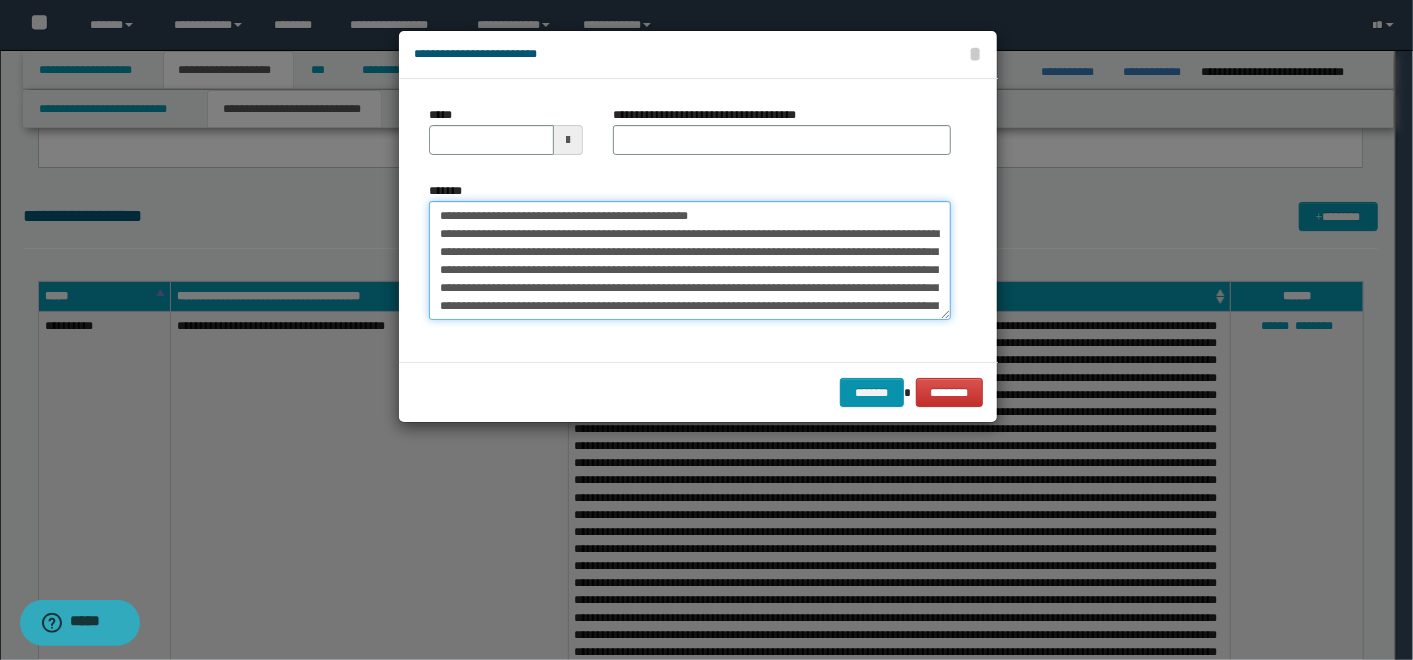 drag, startPoint x: 714, startPoint y: 216, endPoint x: 506, endPoint y: 222, distance: 208.08652 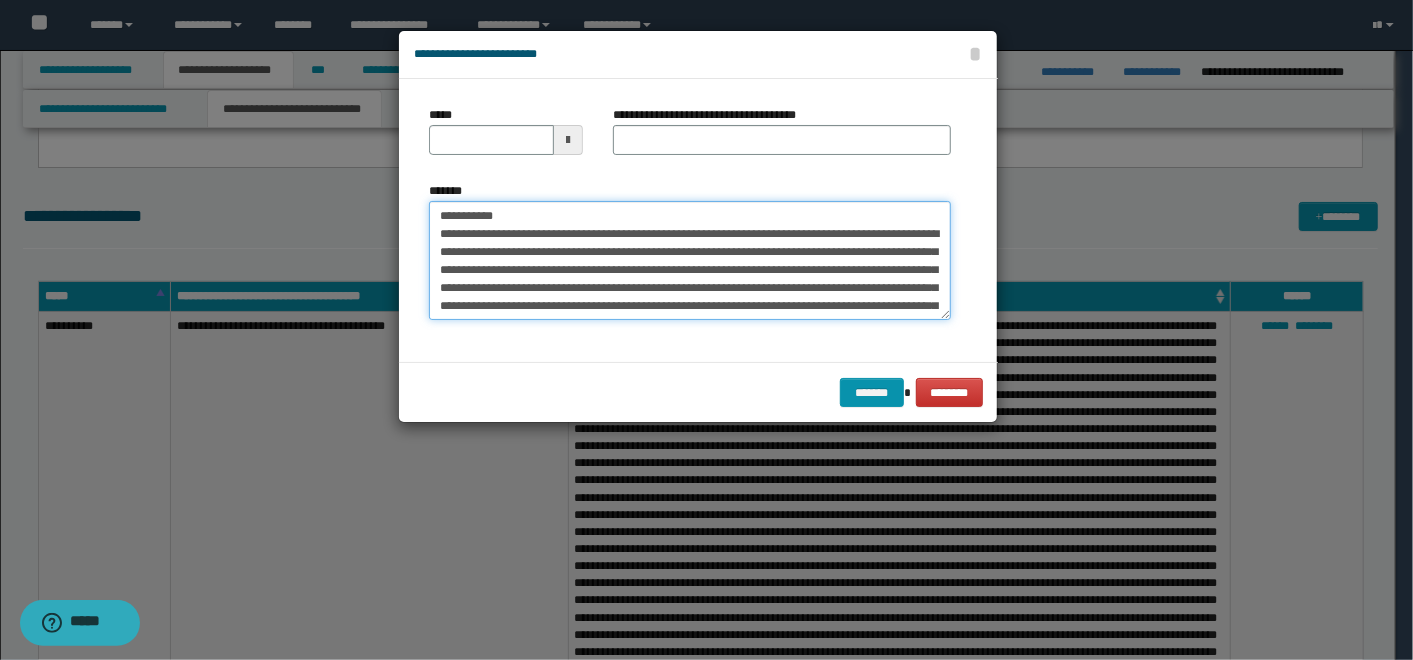 type on "**********" 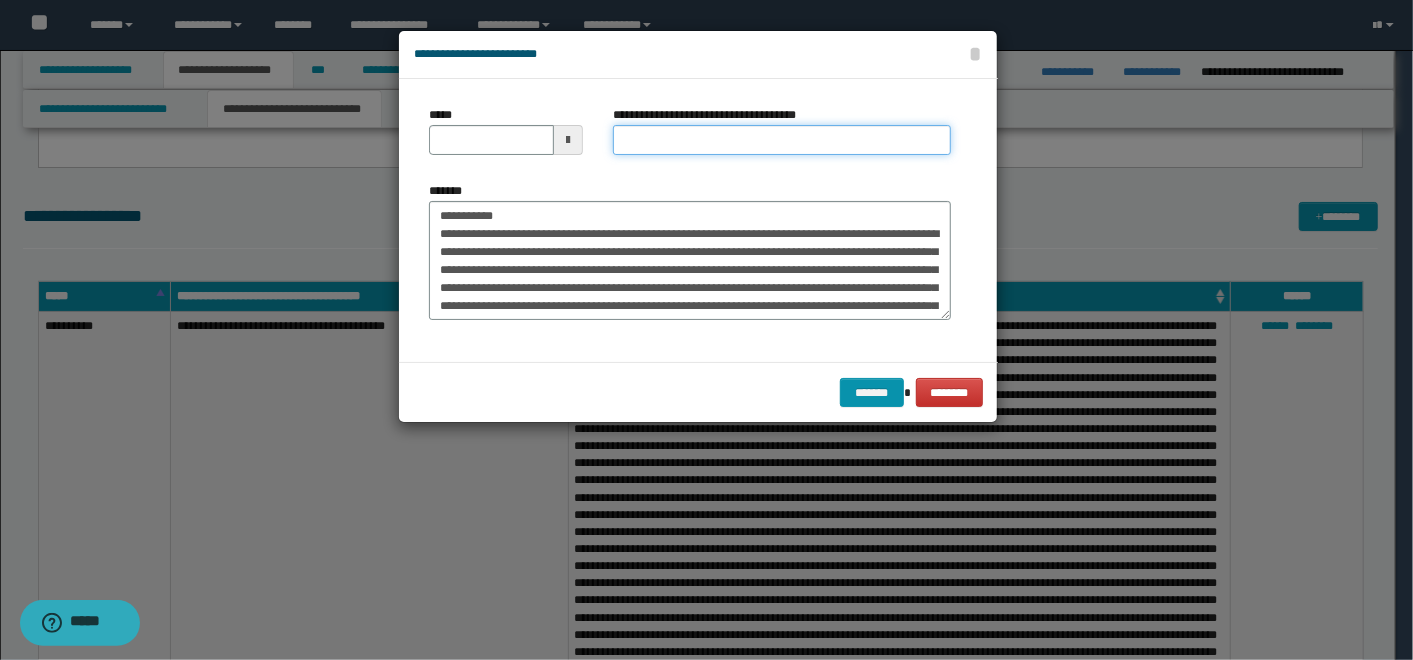 click on "**********" at bounding box center [782, 140] 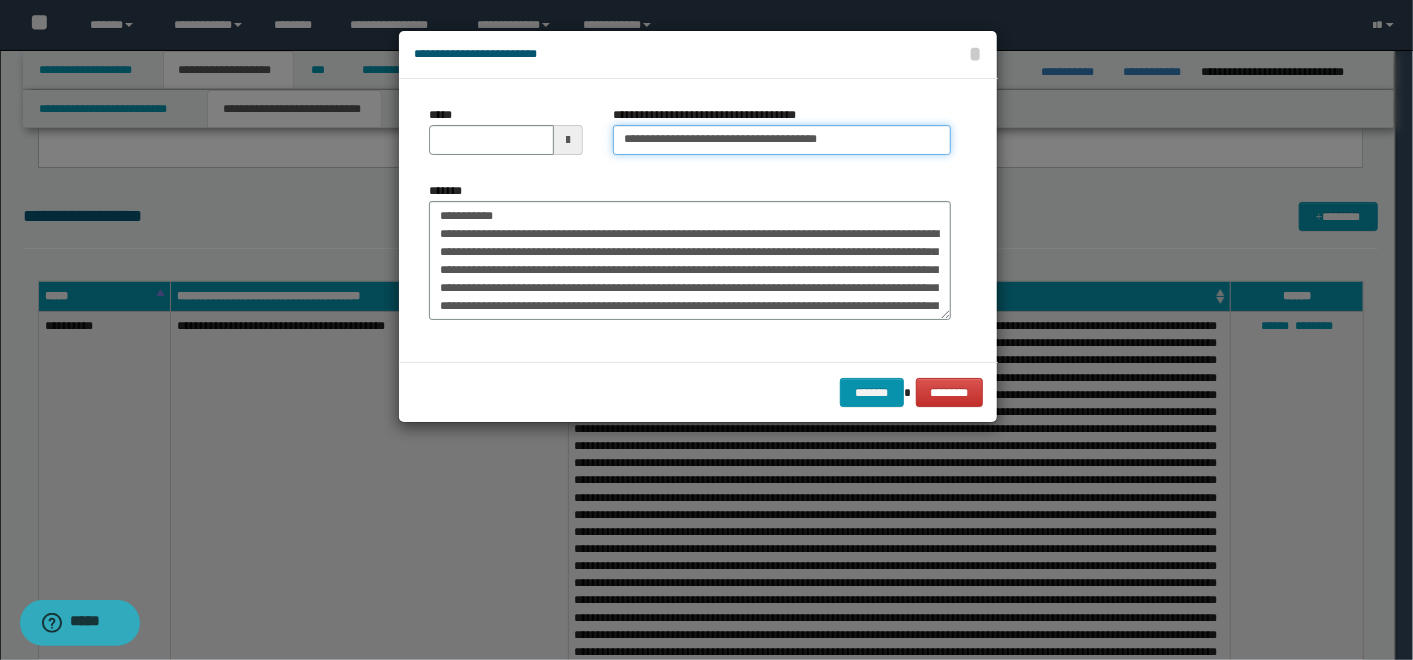 type on "**********" 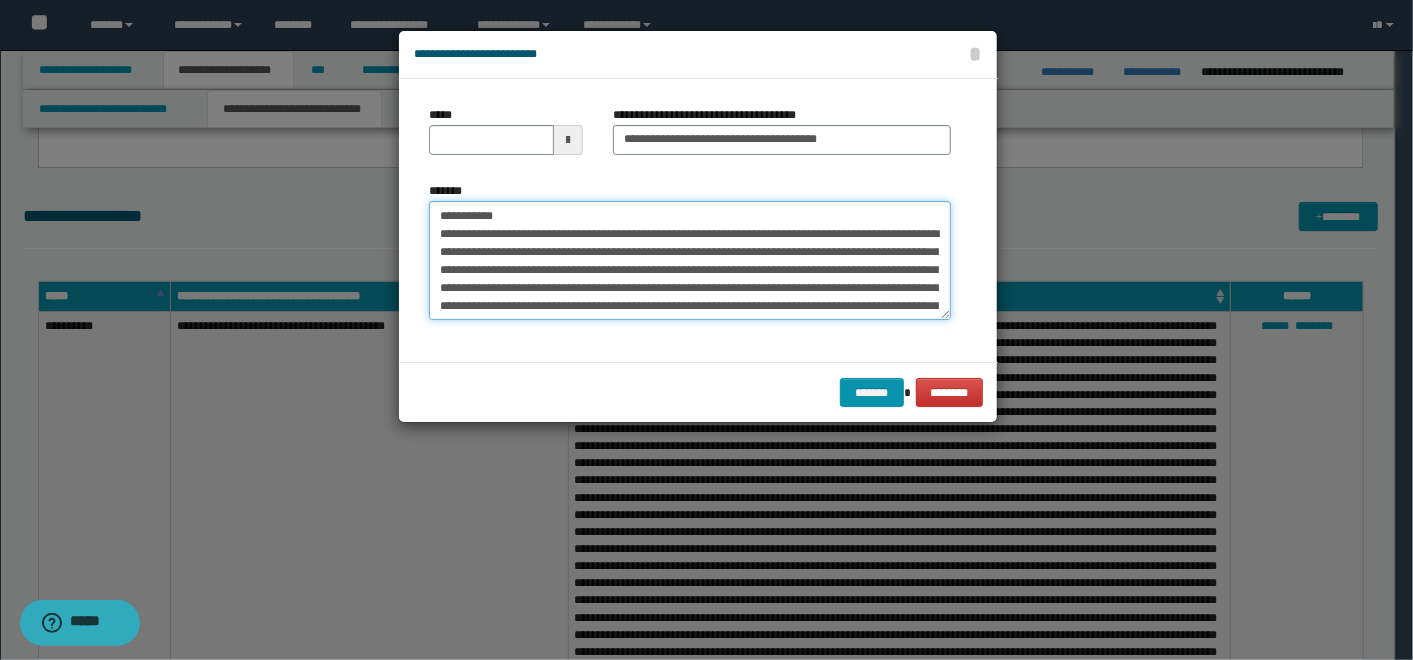 drag, startPoint x: 520, startPoint y: 222, endPoint x: 388, endPoint y: 209, distance: 132.63861 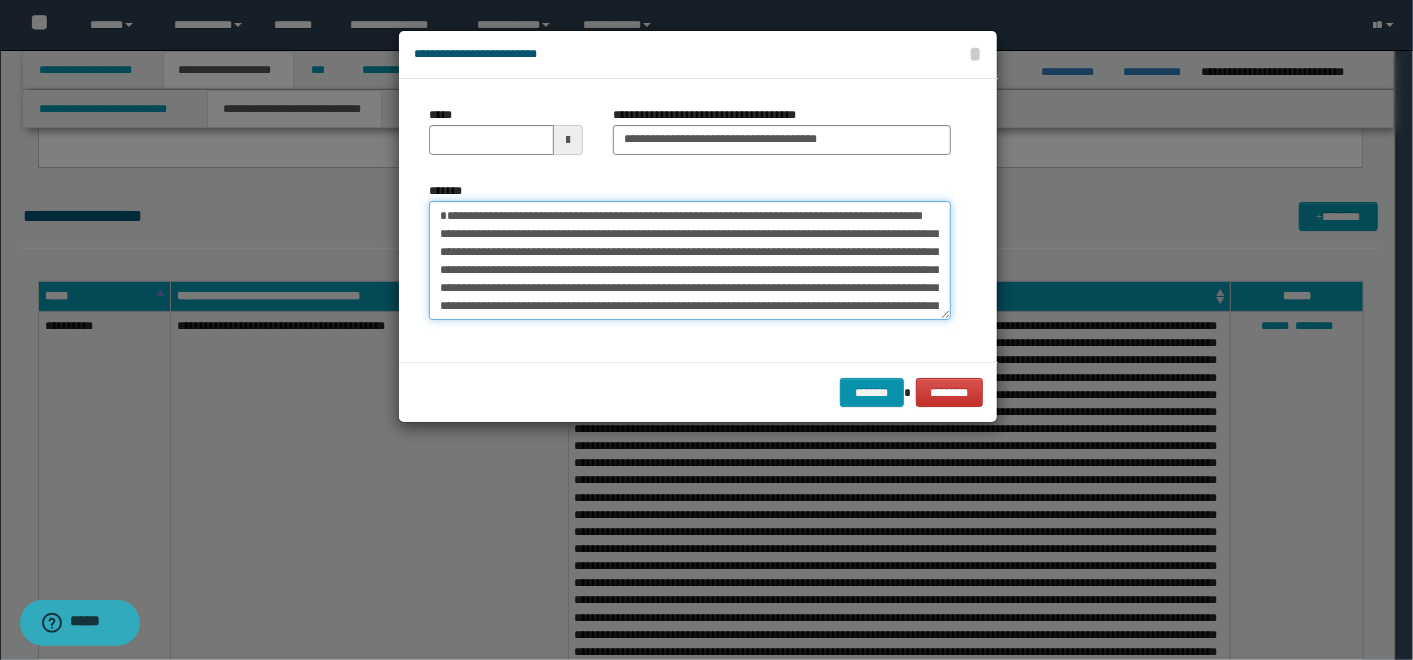 type 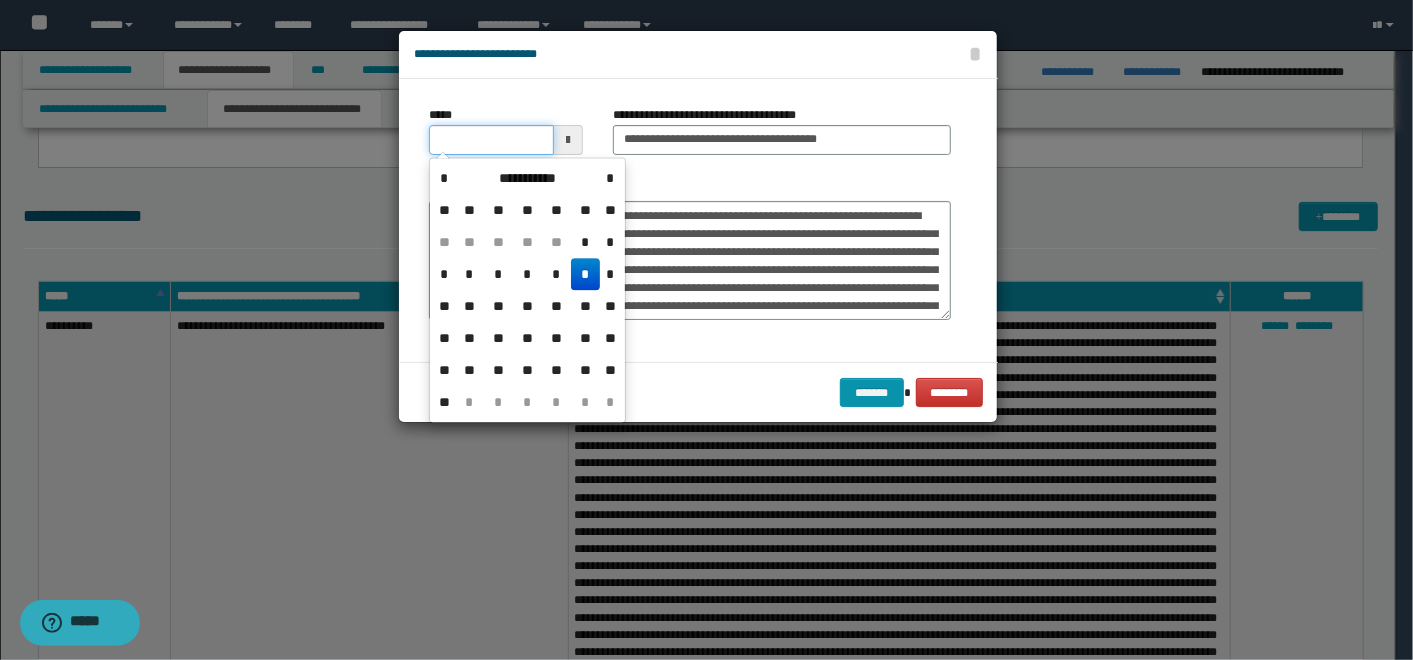 click on "*****" at bounding box center [491, 140] 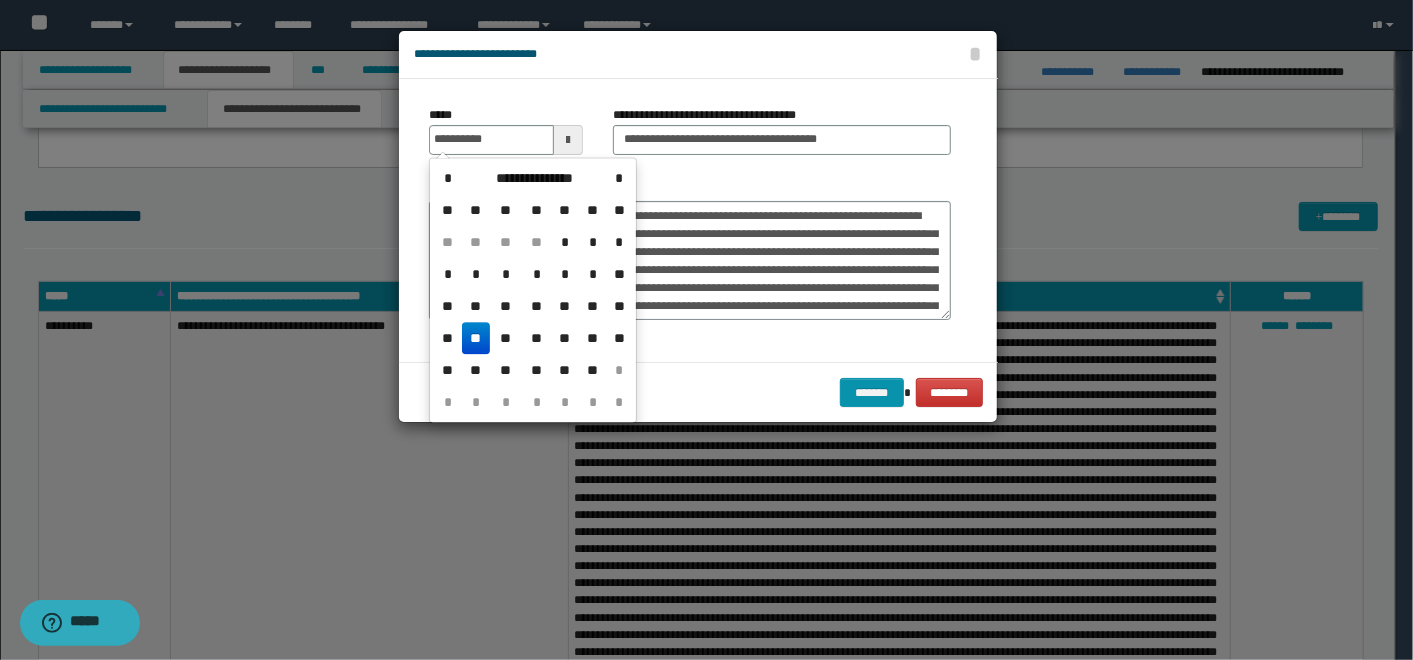 type on "**********" 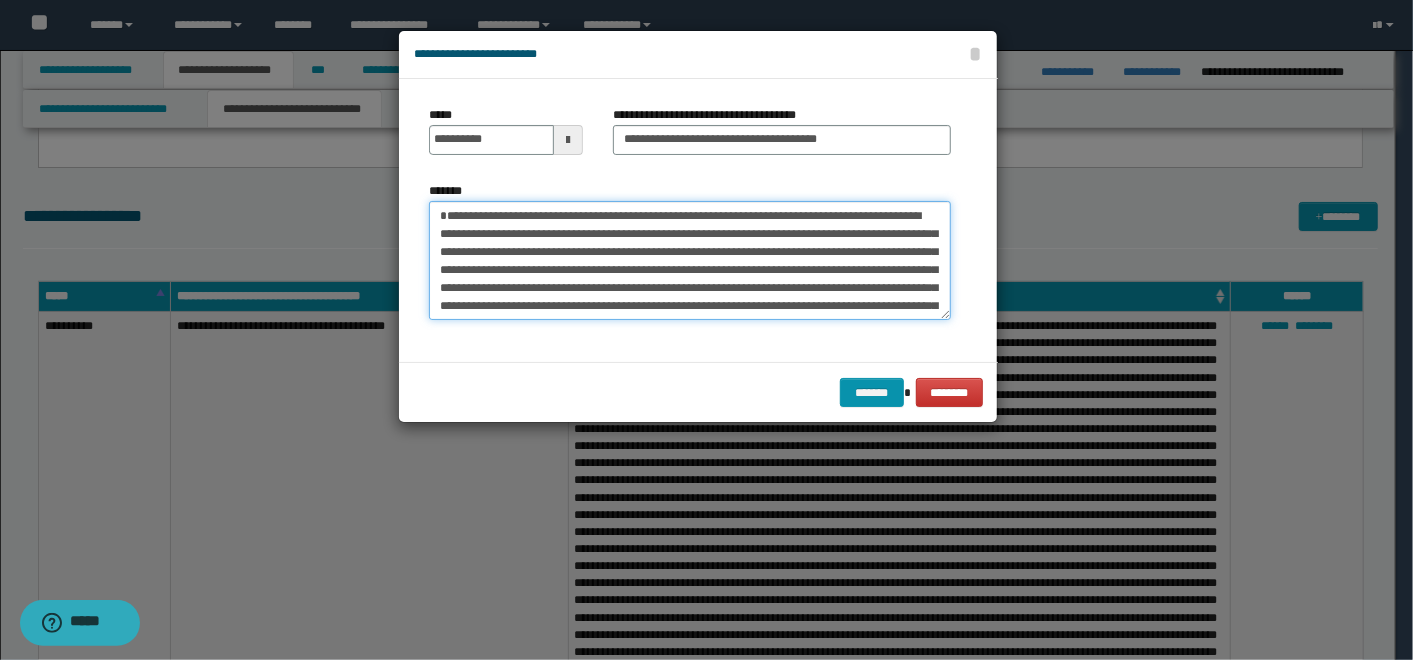 click on "*******" at bounding box center [690, 260] 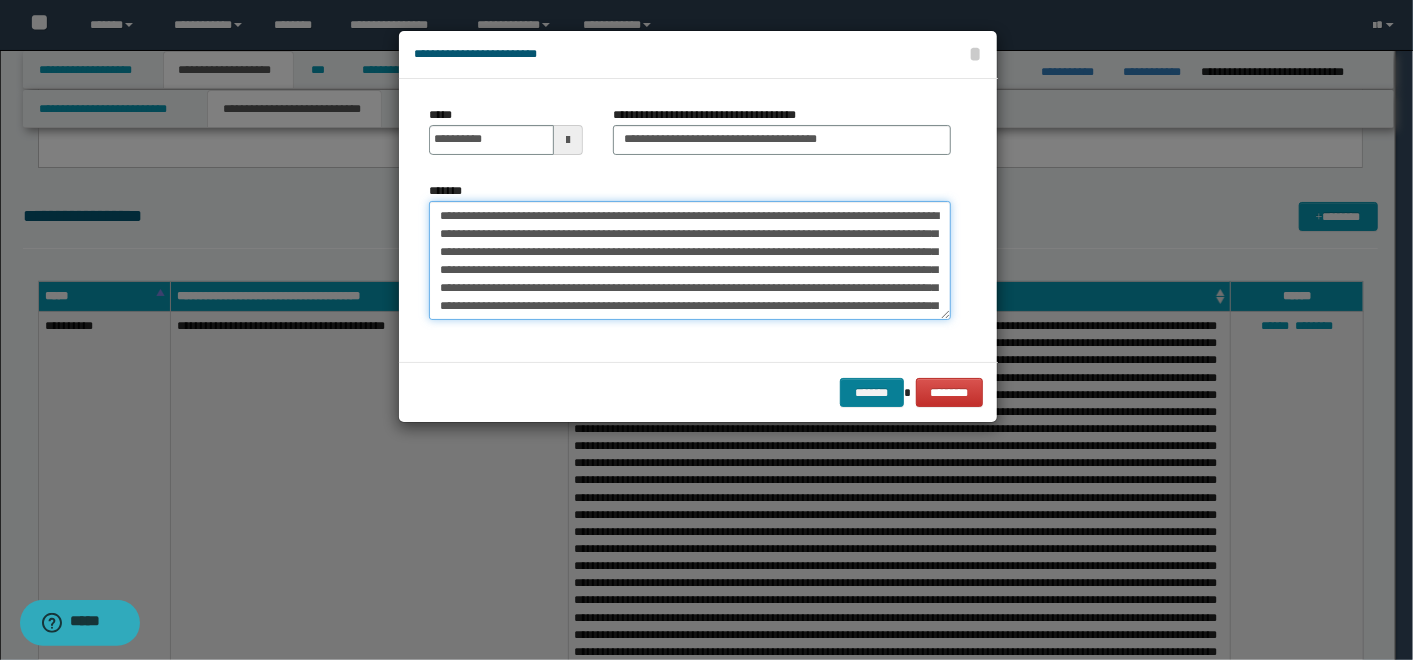 type on "**********" 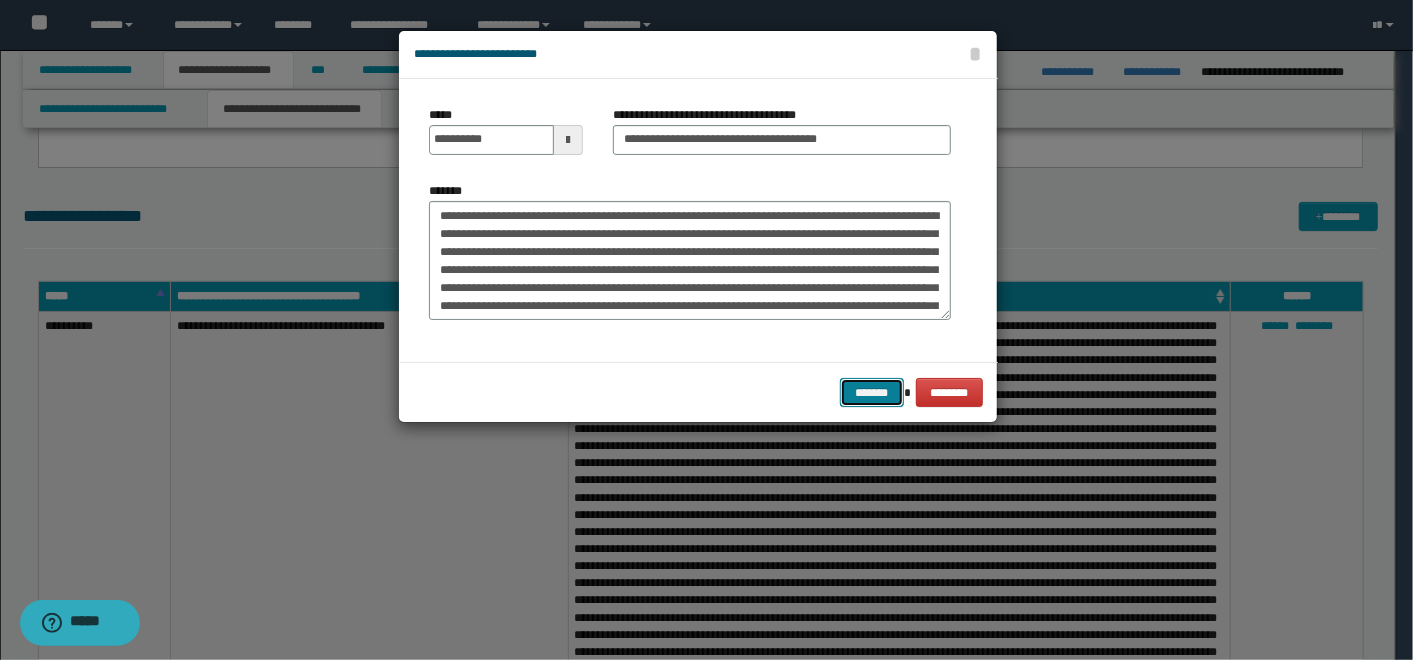 click on "*******" at bounding box center (872, 392) 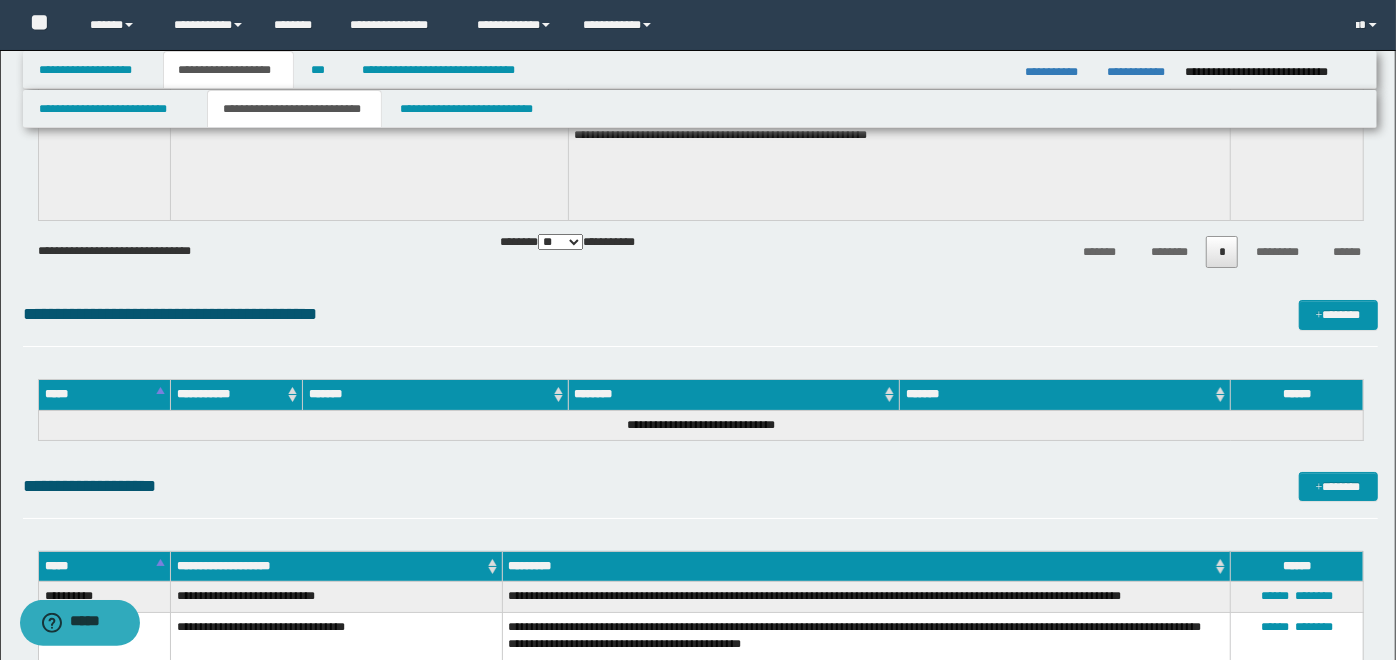 scroll, scrollTop: 4629, scrollLeft: 0, axis: vertical 